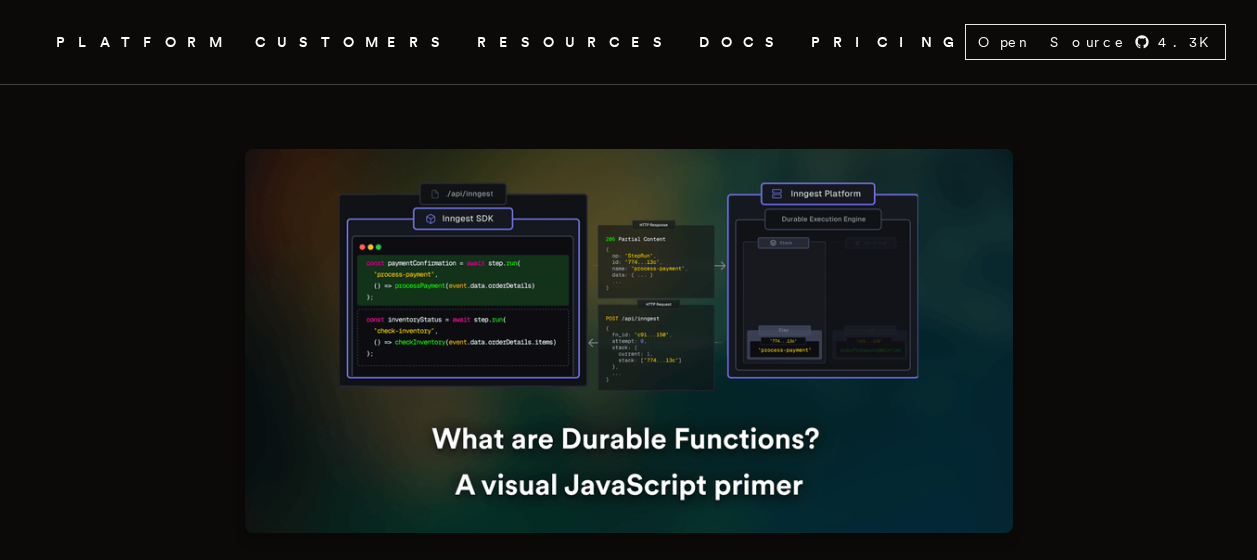 scroll, scrollTop: 0, scrollLeft: 0, axis: both 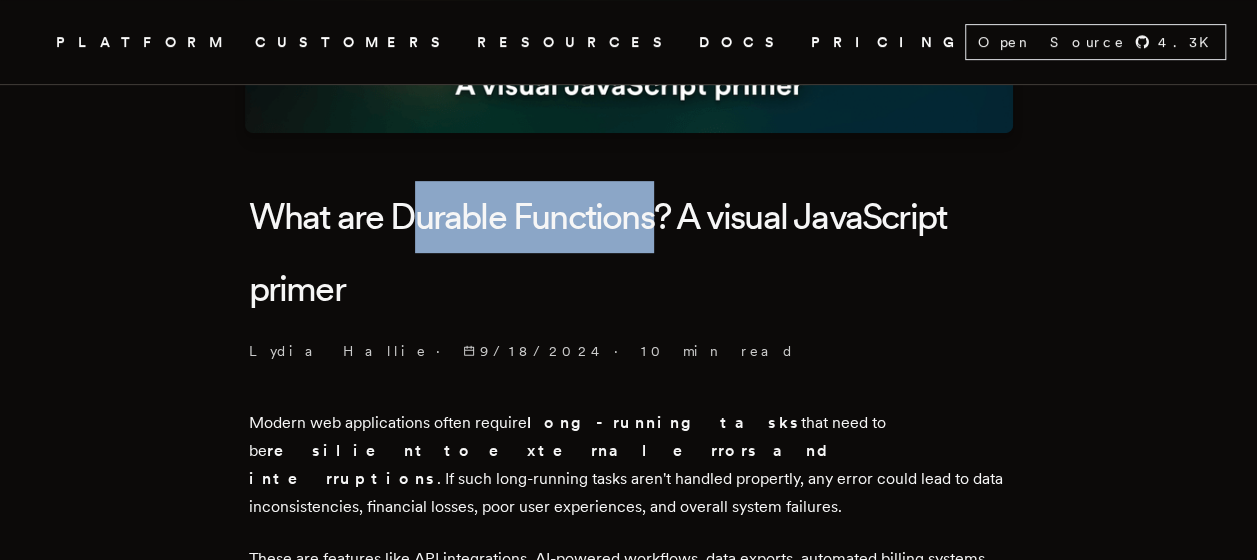 drag, startPoint x: 416, startPoint y: 217, endPoint x: 658, endPoint y: 234, distance: 242.59637 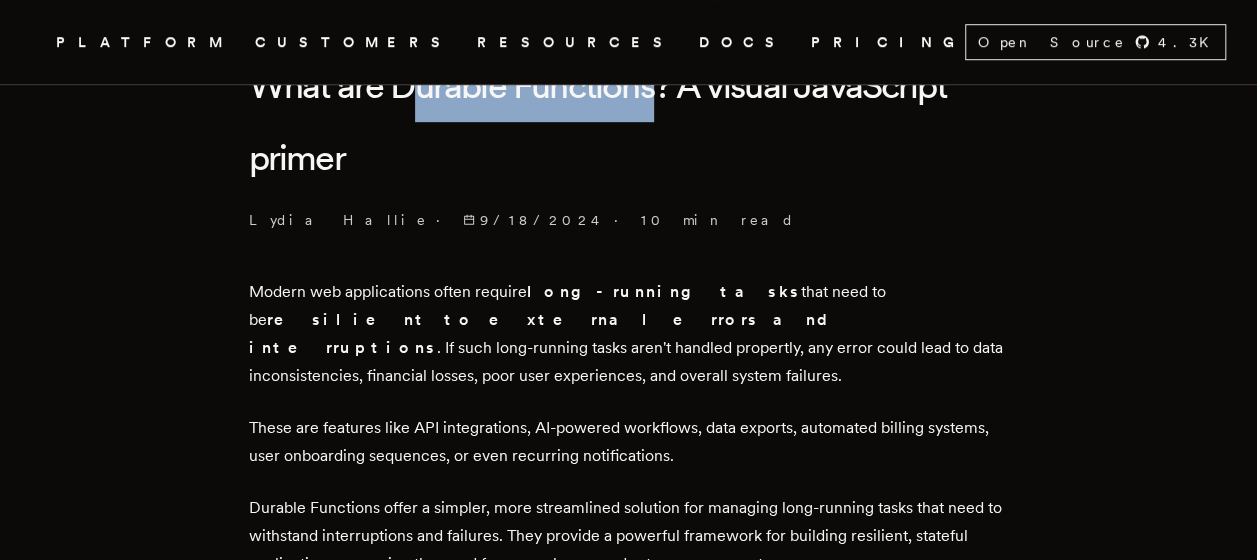 scroll, scrollTop: 500, scrollLeft: 0, axis: vertical 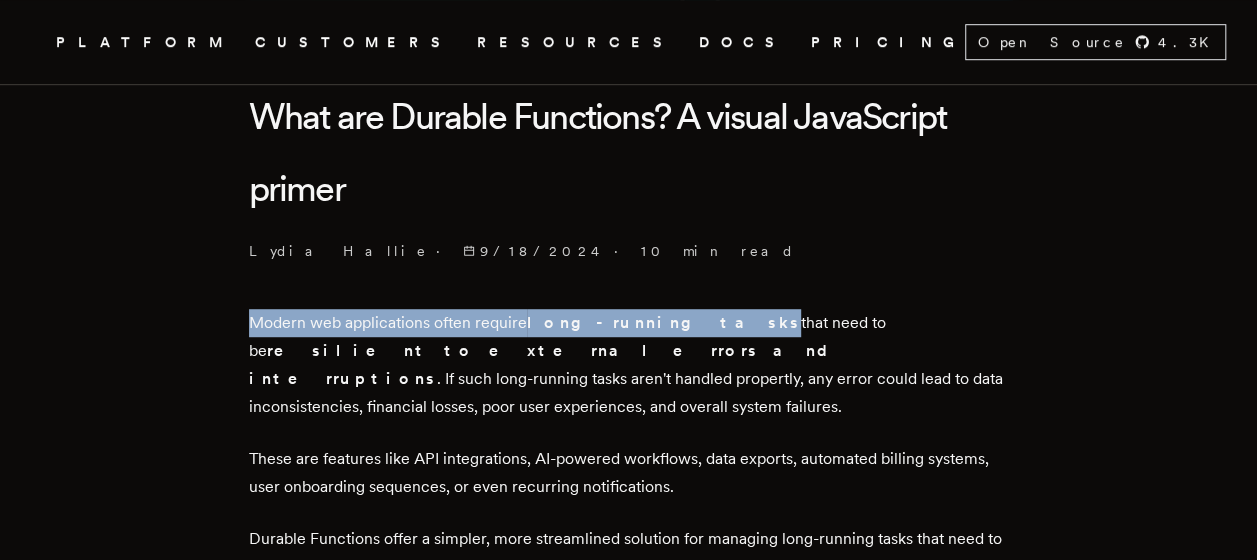 drag, startPoint x: 259, startPoint y: 328, endPoint x: 672, endPoint y: 331, distance: 413.0109 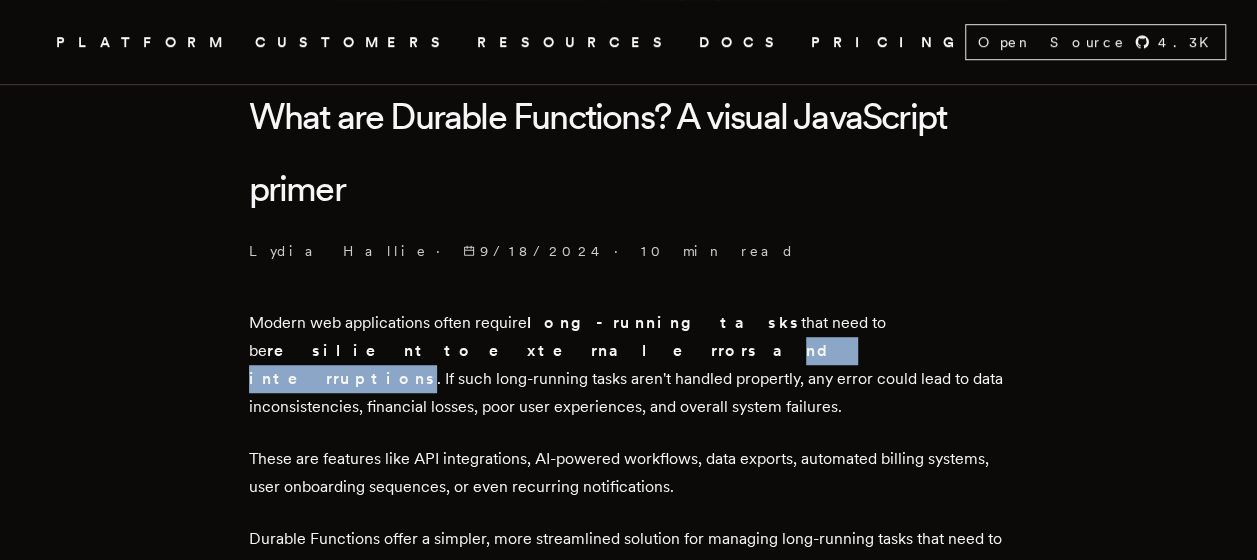 drag, startPoint x: 260, startPoint y: 354, endPoint x: 381, endPoint y: 359, distance: 121.103264 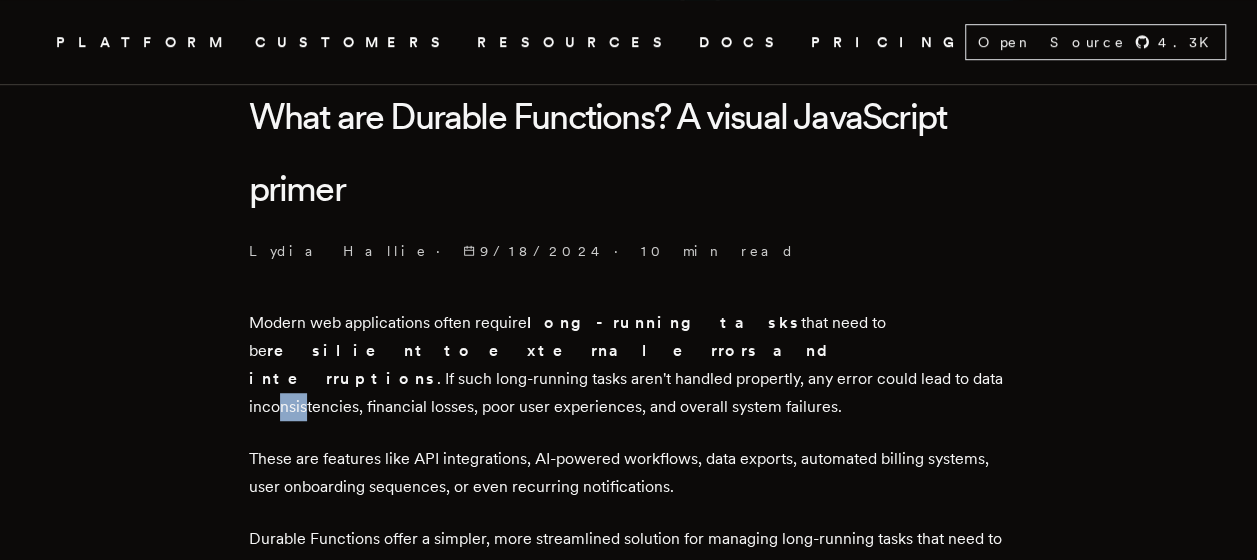 drag, startPoint x: 381, startPoint y: 359, endPoint x: 318, endPoint y: 379, distance: 66.09841 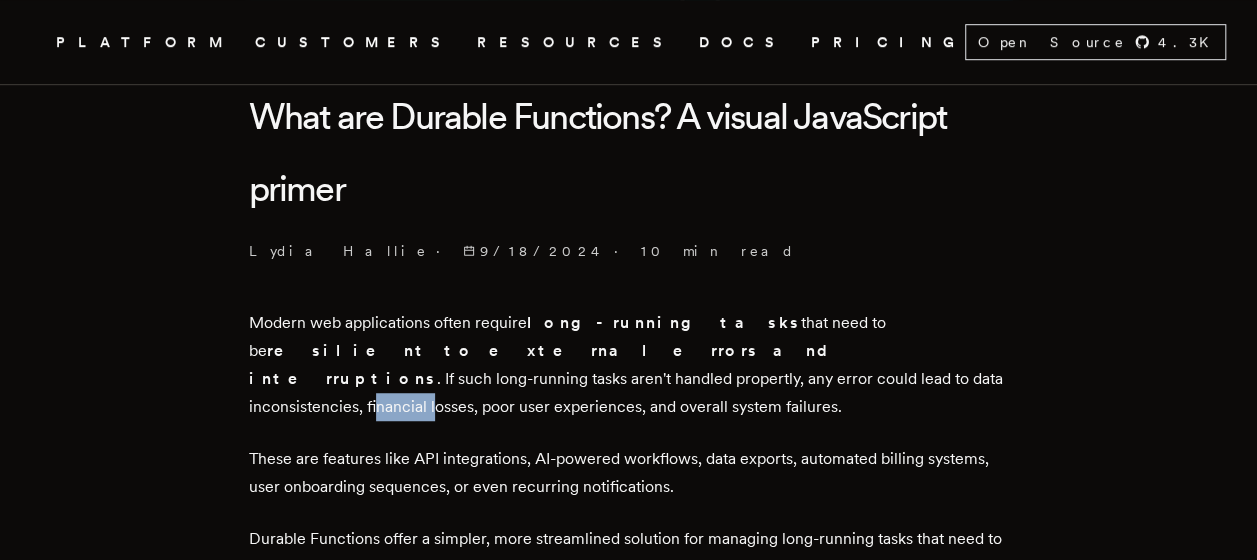 drag, startPoint x: 318, startPoint y: 379, endPoint x: 445, endPoint y: 390, distance: 127.47549 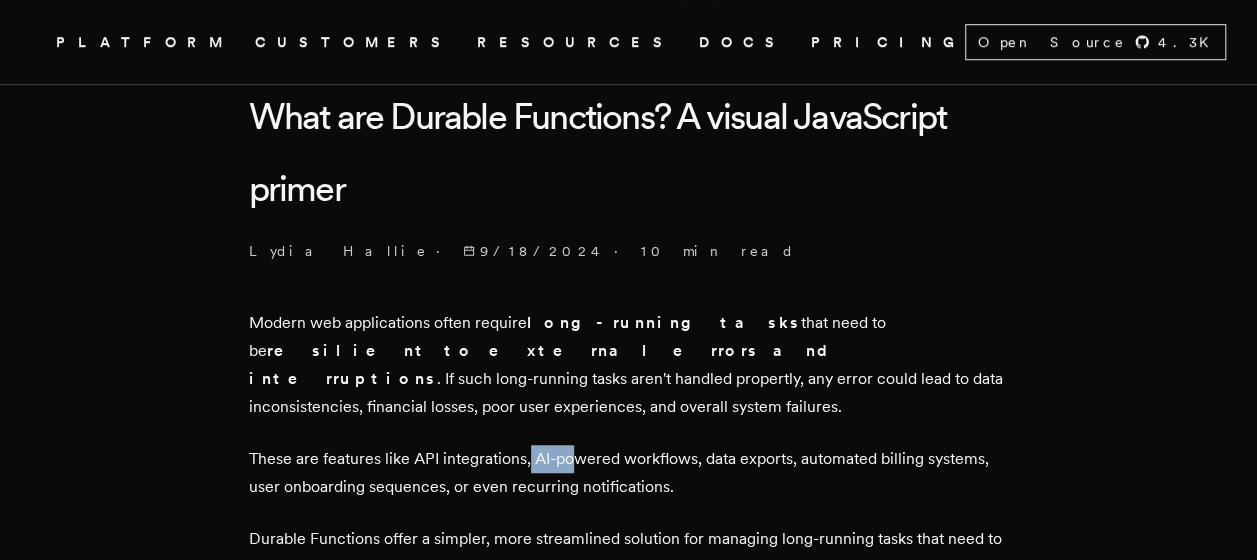 drag, startPoint x: 445, startPoint y: 390, endPoint x: 581, endPoint y: 397, distance: 136.18002 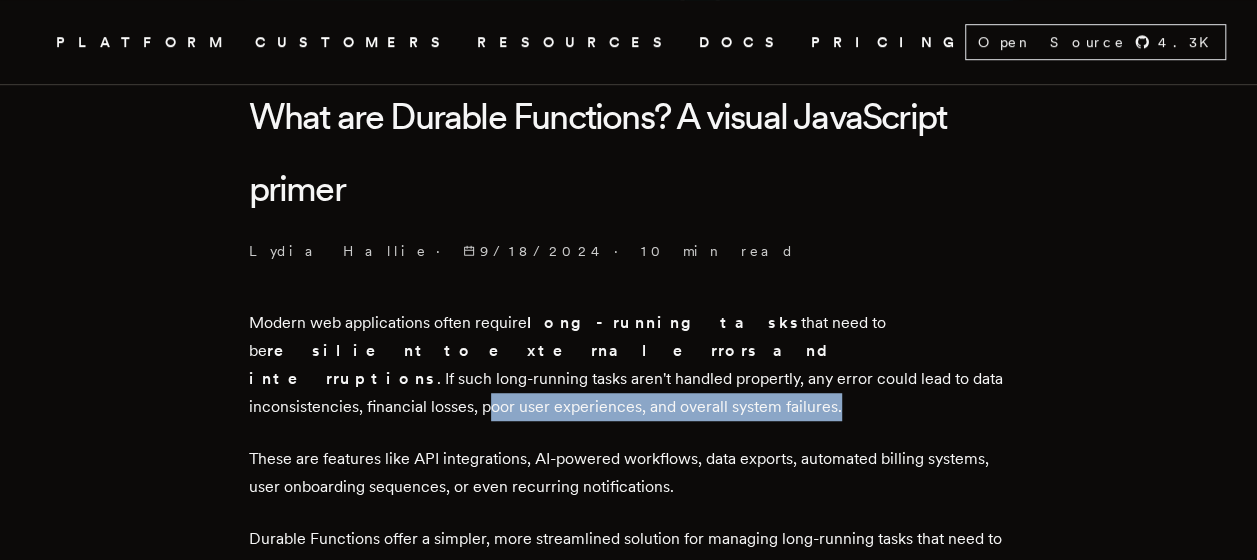 drag, startPoint x: 581, startPoint y: 397, endPoint x: 863, endPoint y: 383, distance: 282.3473 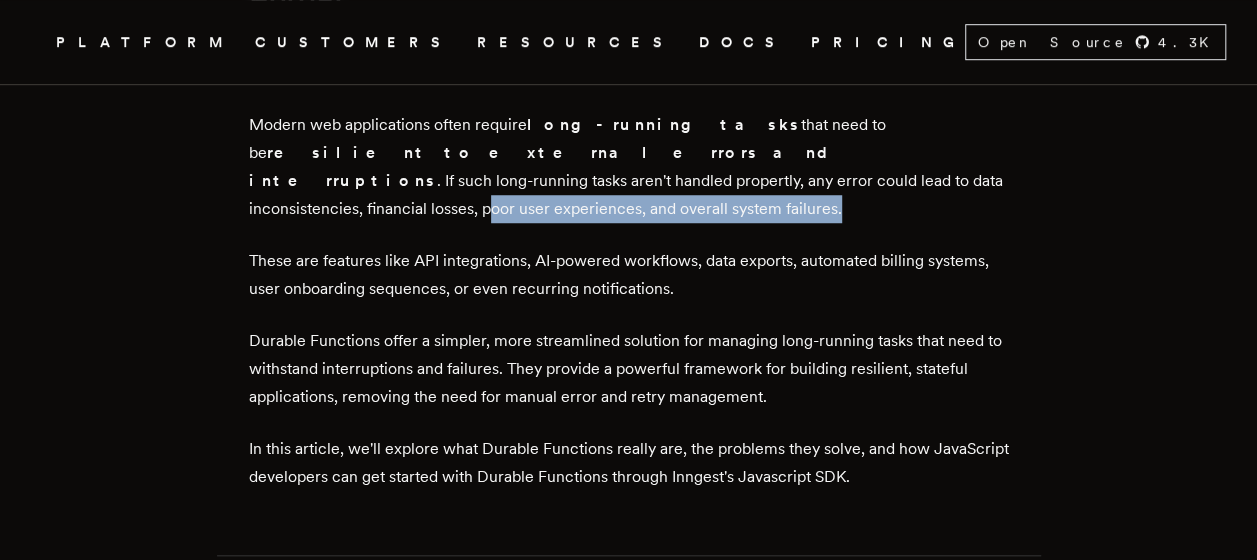 scroll, scrollTop: 700, scrollLeft: 0, axis: vertical 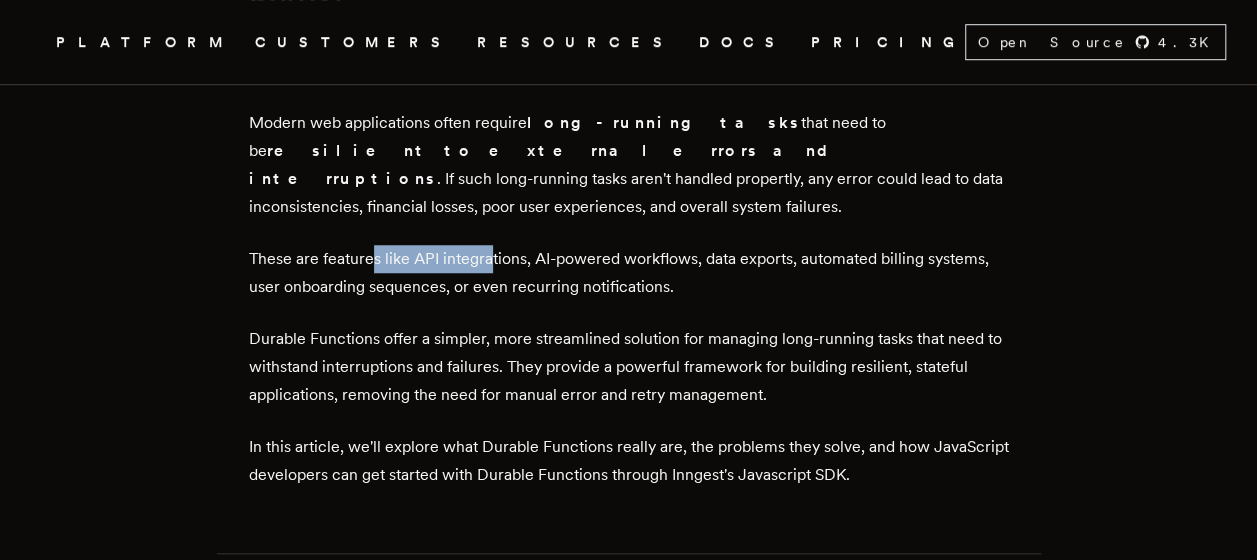 drag, startPoint x: 378, startPoint y: 228, endPoint x: 494, endPoint y: 228, distance: 116 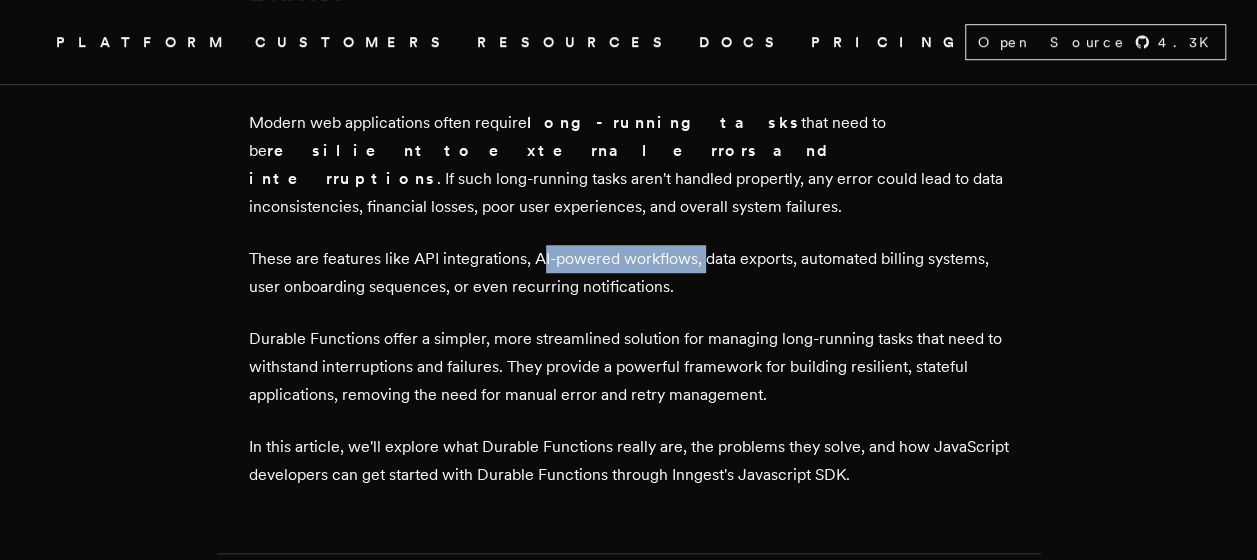 drag, startPoint x: 494, startPoint y: 228, endPoint x: 709, endPoint y: 238, distance: 215.23244 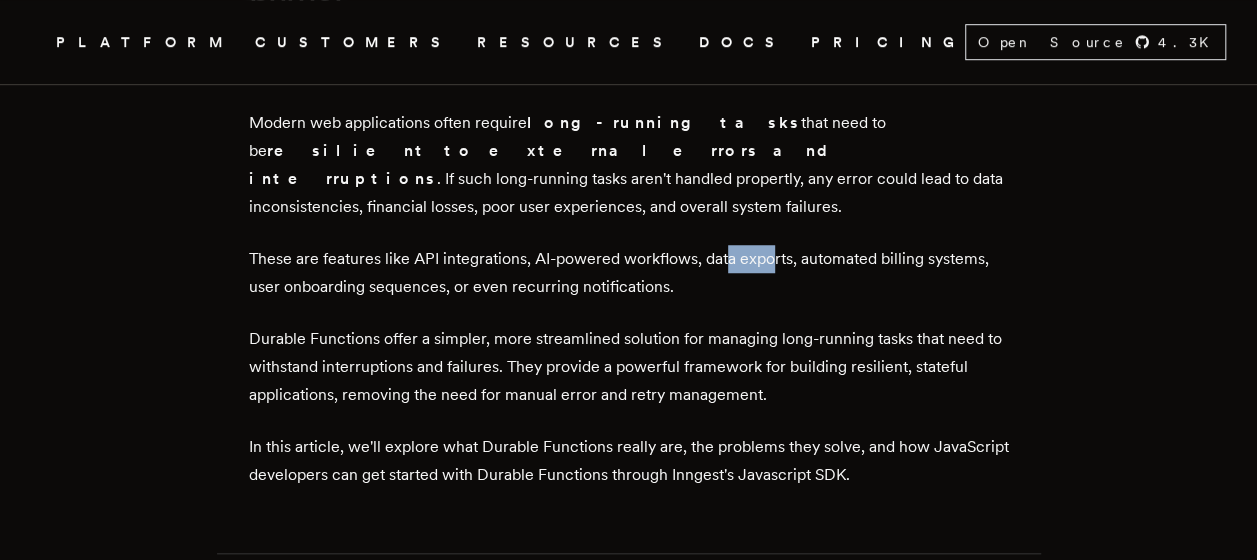 drag, startPoint x: 709, startPoint y: 238, endPoint x: 778, endPoint y: 234, distance: 69.115845 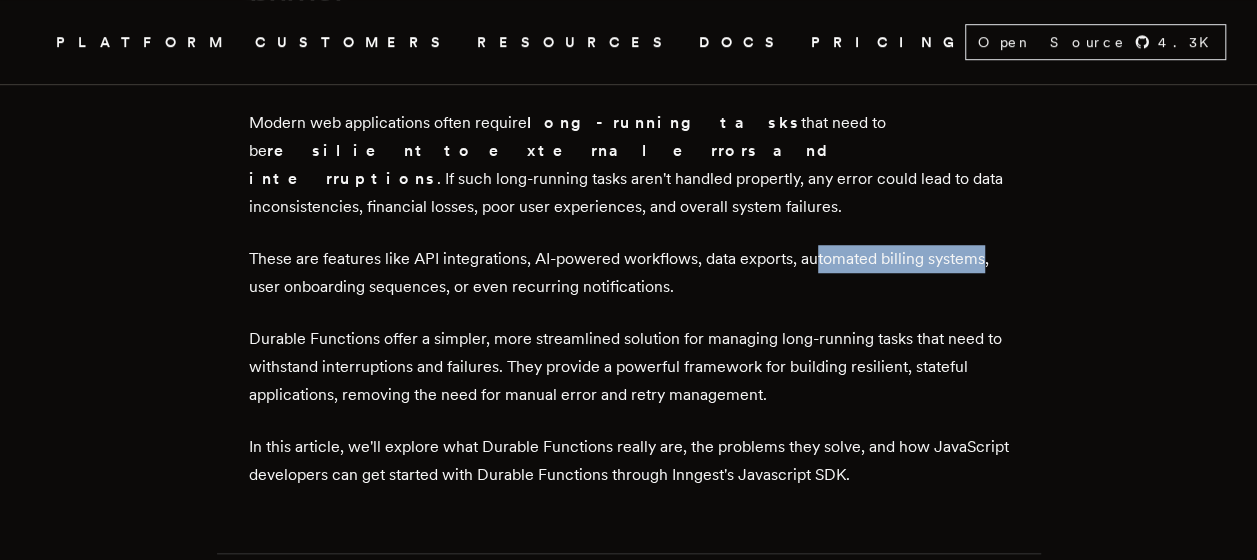 drag, startPoint x: 778, startPoint y: 234, endPoint x: 989, endPoint y: 230, distance: 211.03792 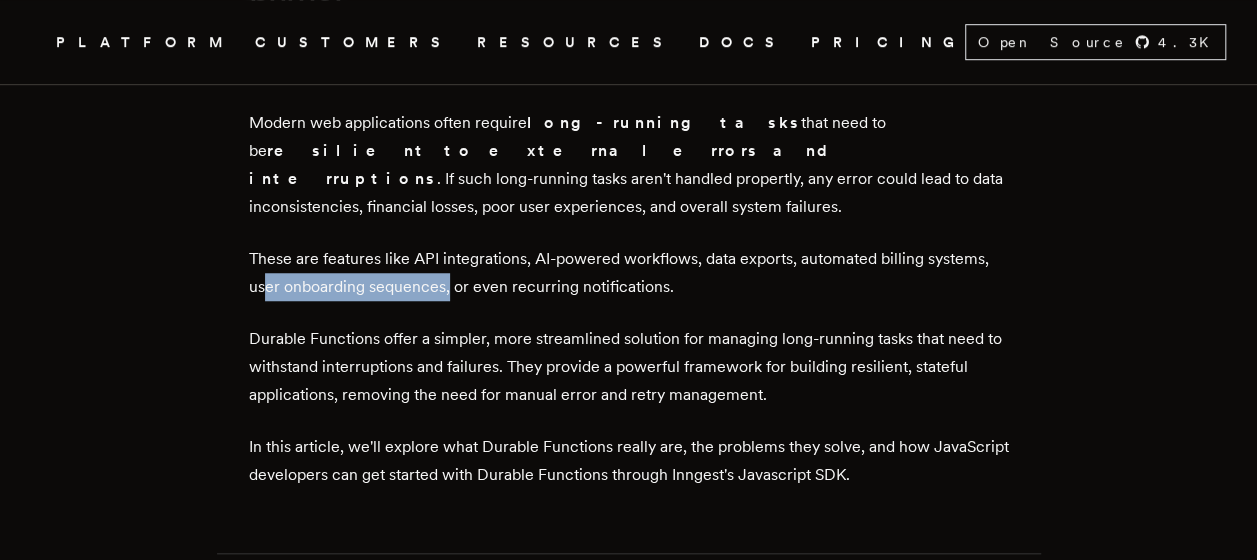 drag, startPoint x: 273, startPoint y: 258, endPoint x: 453, endPoint y: 270, distance: 180.39955 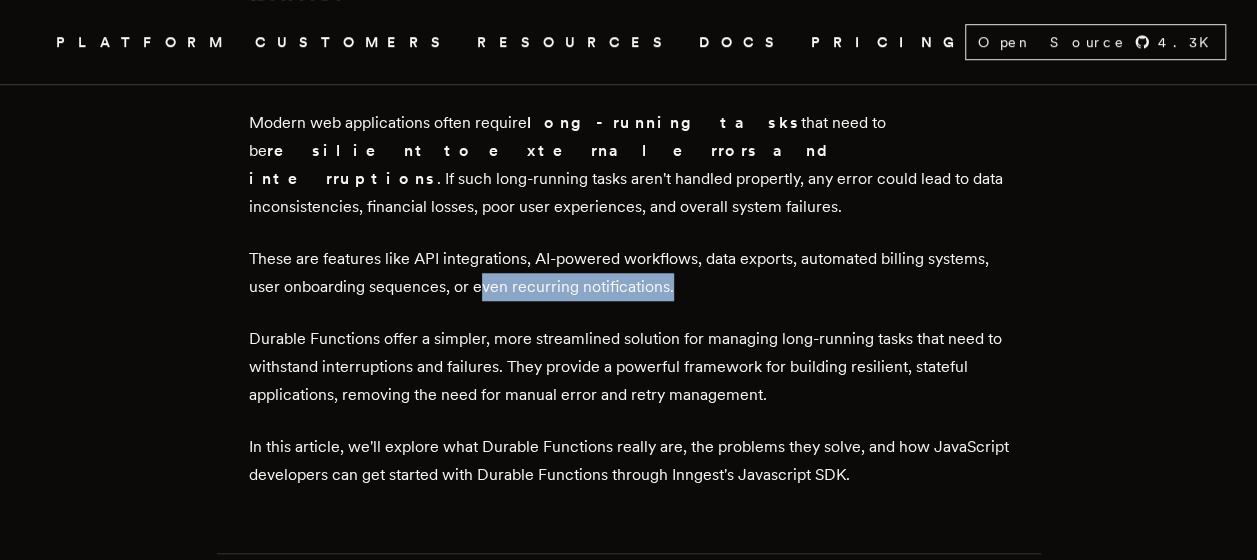 drag, startPoint x: 453, startPoint y: 270, endPoint x: 701, endPoint y: 264, distance: 248.07257 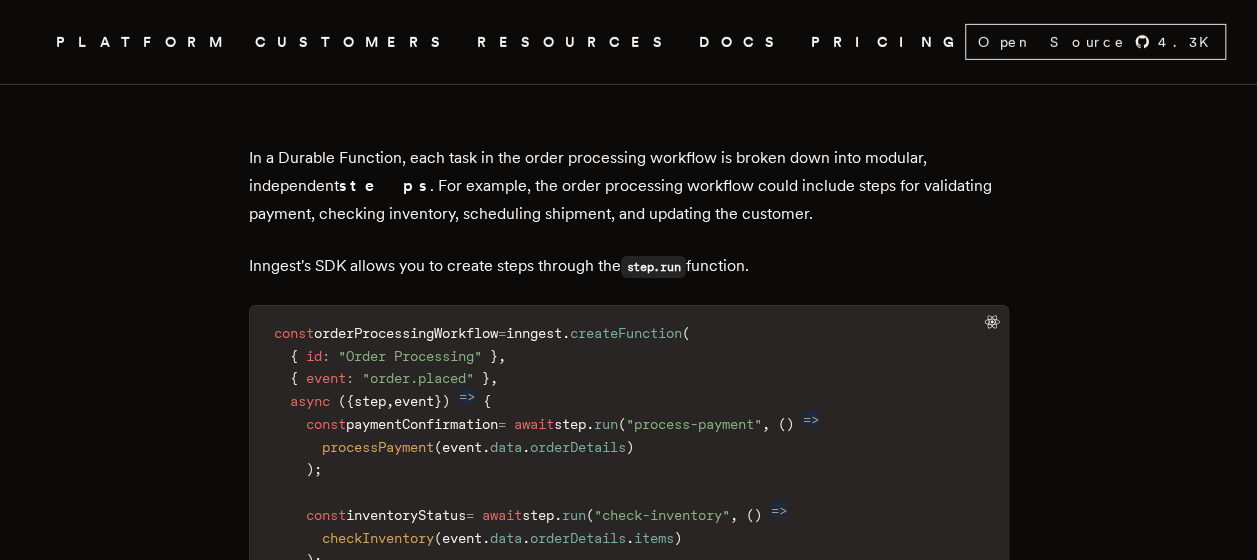 scroll, scrollTop: 3100, scrollLeft: 0, axis: vertical 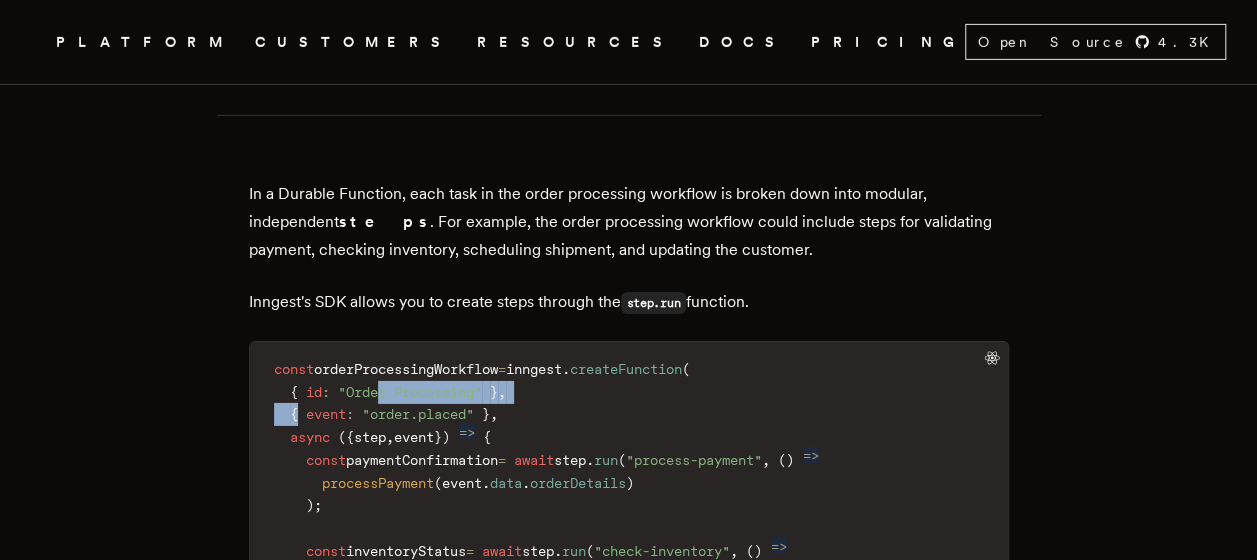 drag, startPoint x: 308, startPoint y: 283, endPoint x: 393, endPoint y: 275, distance: 85.37564 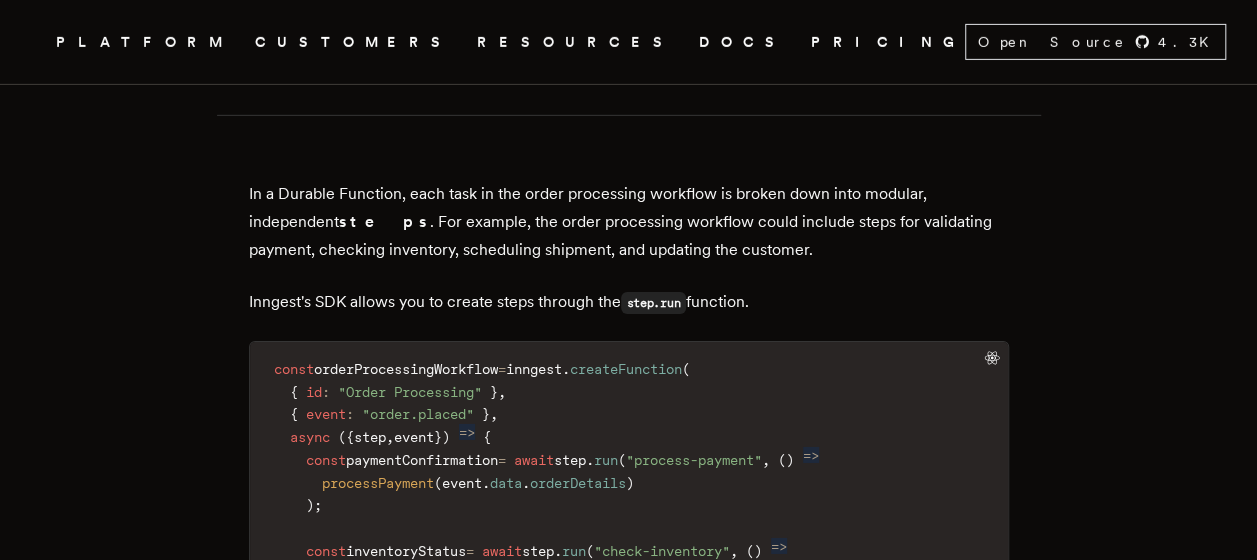 drag, startPoint x: 393, startPoint y: 275, endPoint x: 407, endPoint y: 321, distance: 48.08326 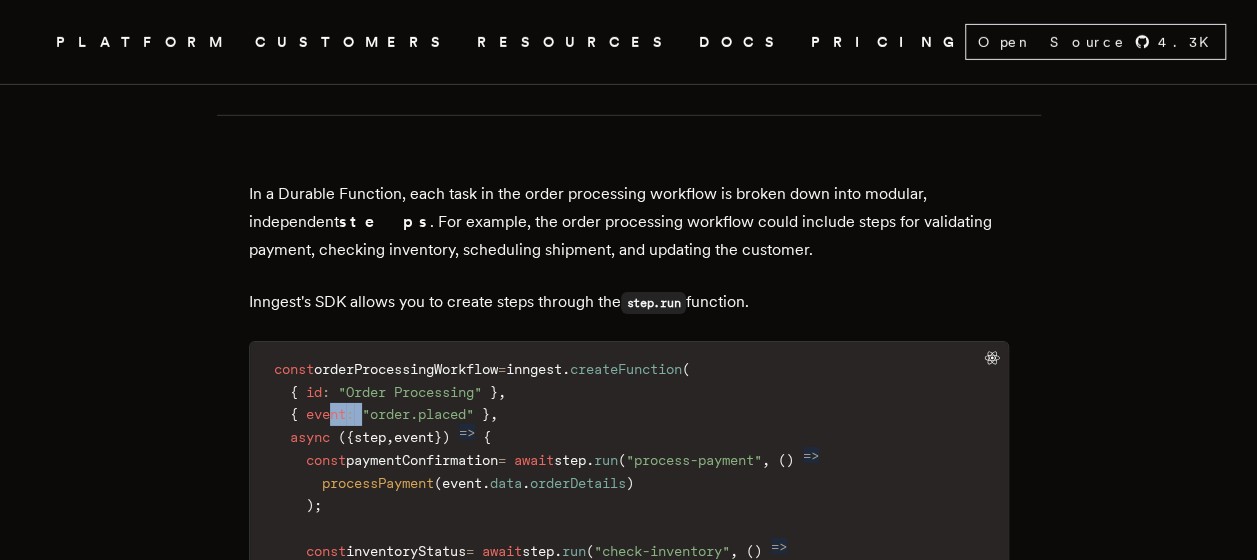 drag, startPoint x: 342, startPoint y: 298, endPoint x: 369, endPoint y: 298, distance: 27 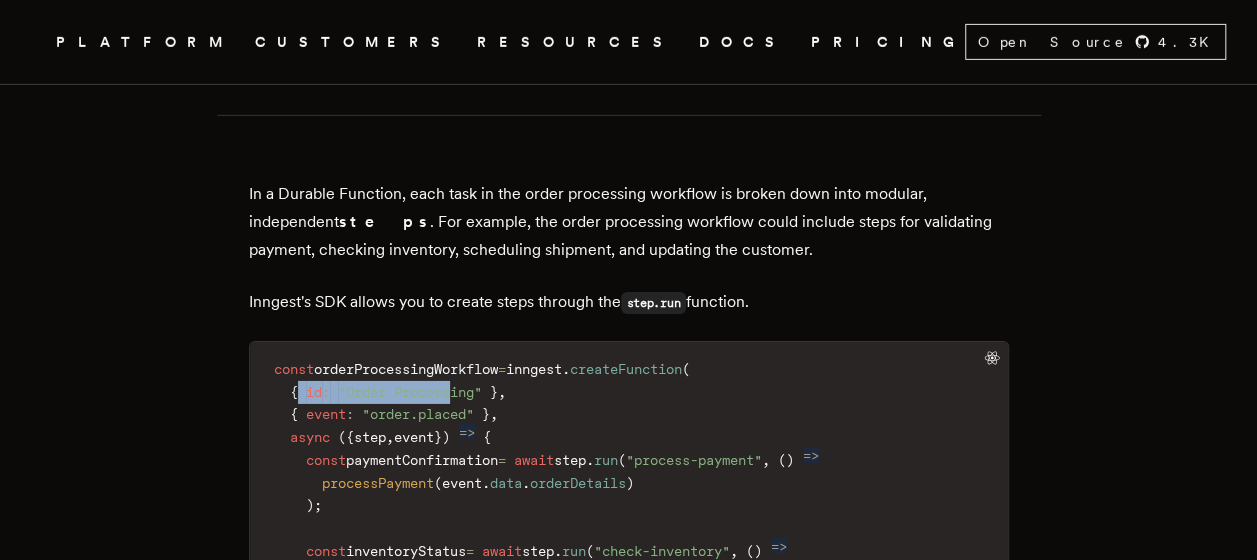 drag, startPoint x: 369, startPoint y: 298, endPoint x: 466, endPoint y: 270, distance: 100.96039 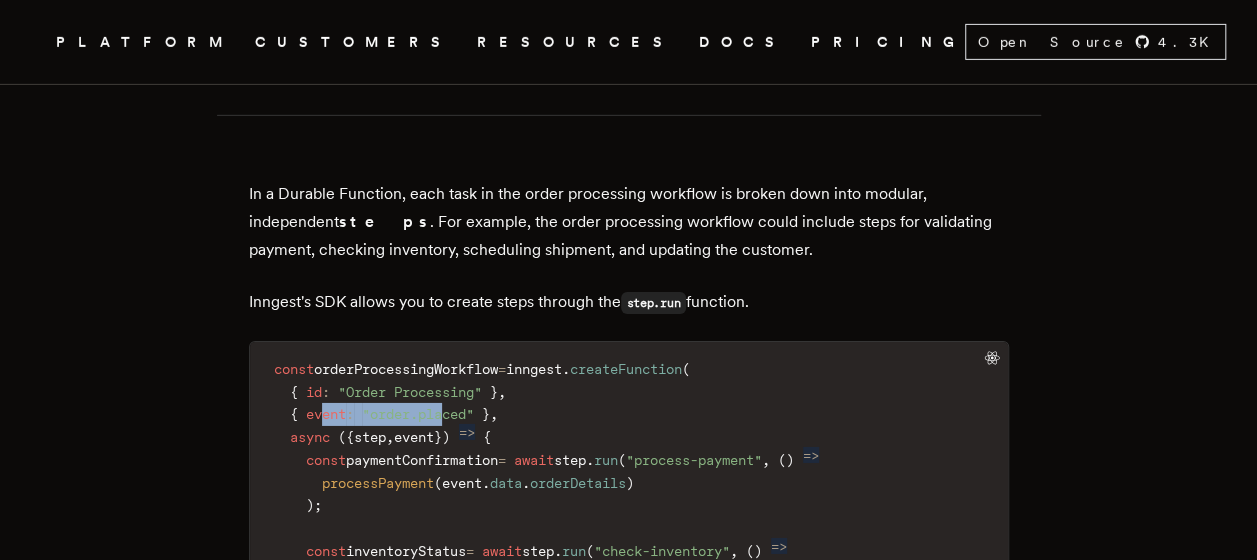 drag, startPoint x: 466, startPoint y: 270, endPoint x: 457, endPoint y: 291, distance: 22.847319 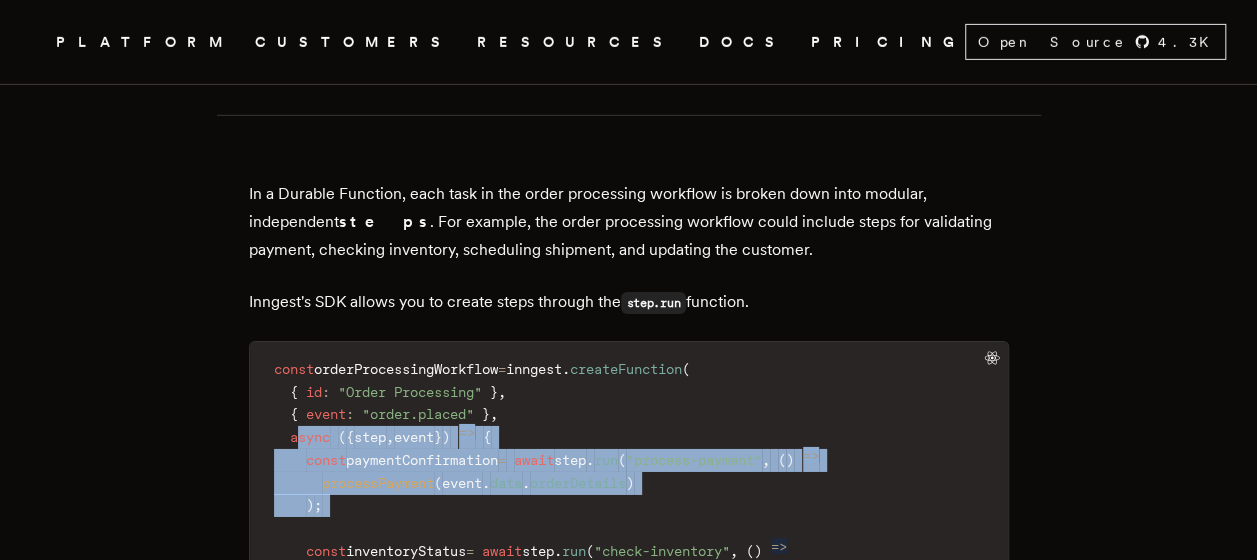 drag, startPoint x: 457, startPoint y: 291, endPoint x: 389, endPoint y: 397, distance: 125.93649 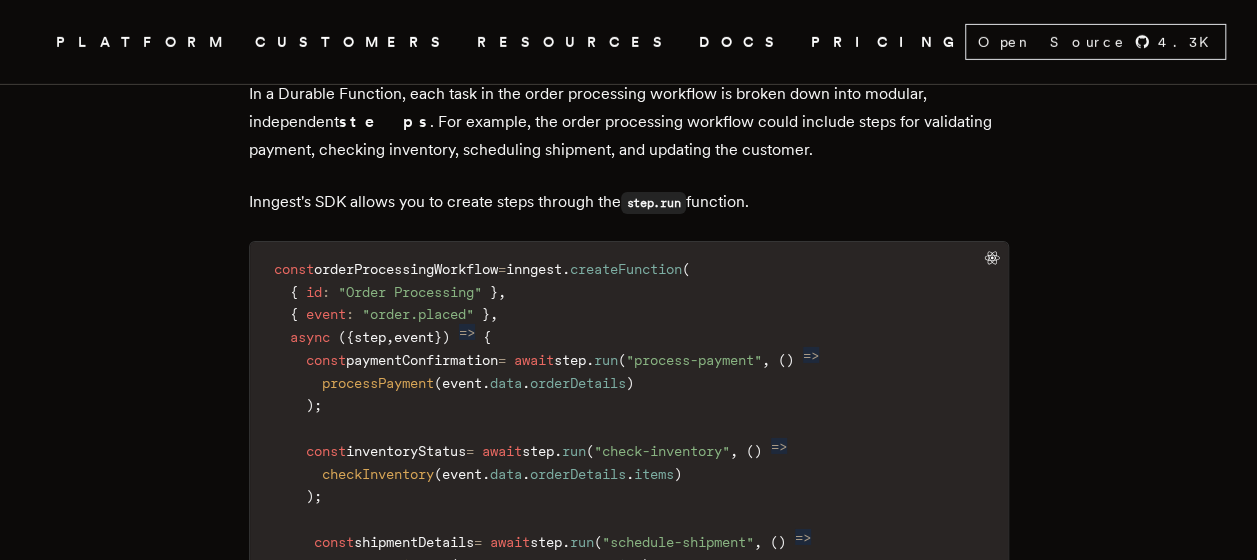 click on "const orderProcessingWorkflow = inngest.createFunction(
{ id: "Order Processing" },
{ event: "order.placed" },
async ({ step, event }) => {
const paymentConfirmation = await step.run("process-payment", () =>
processPayment(event.data.orderDetails)
);
const inventoryStatus = await step.run("check-inventory", () =>
checkInventory(event.data.orderDetails.items)
);
const shipmentDetails = await step.run("schedule-shipment", () =>
scheduleShipment(event.data.orderDetails)
);
await step.run("send-notification", () =>
sendNotification(
event.data.customerId,
"Order Received",
shipmentDetails.status
)
);
}
);" at bounding box center (629, 542) 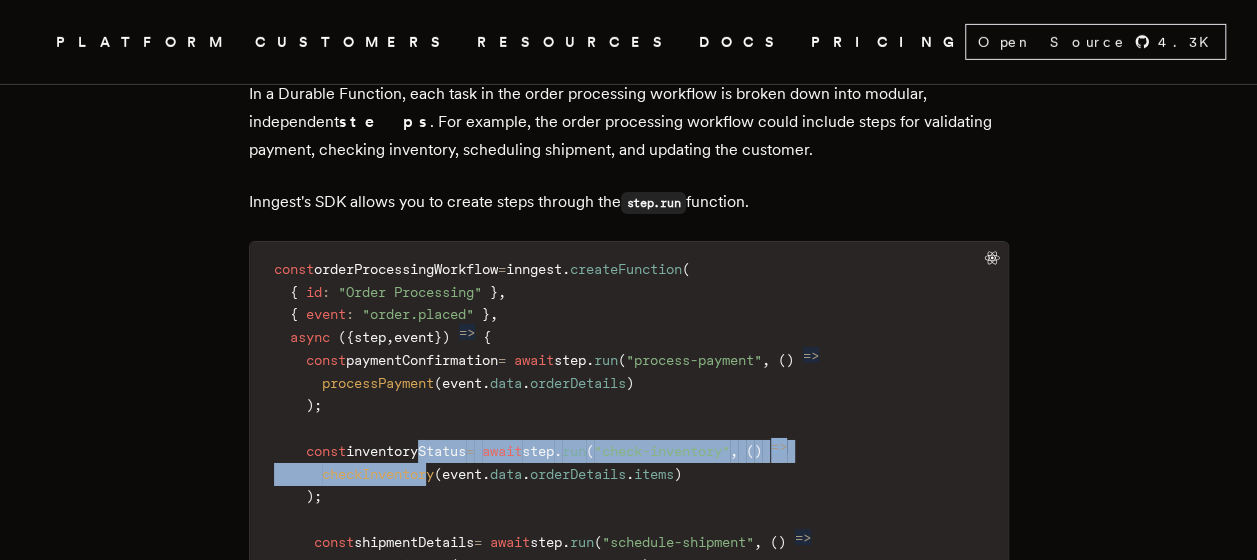 drag, startPoint x: 433, startPoint y: 338, endPoint x: 443, endPoint y: 354, distance: 18.867962 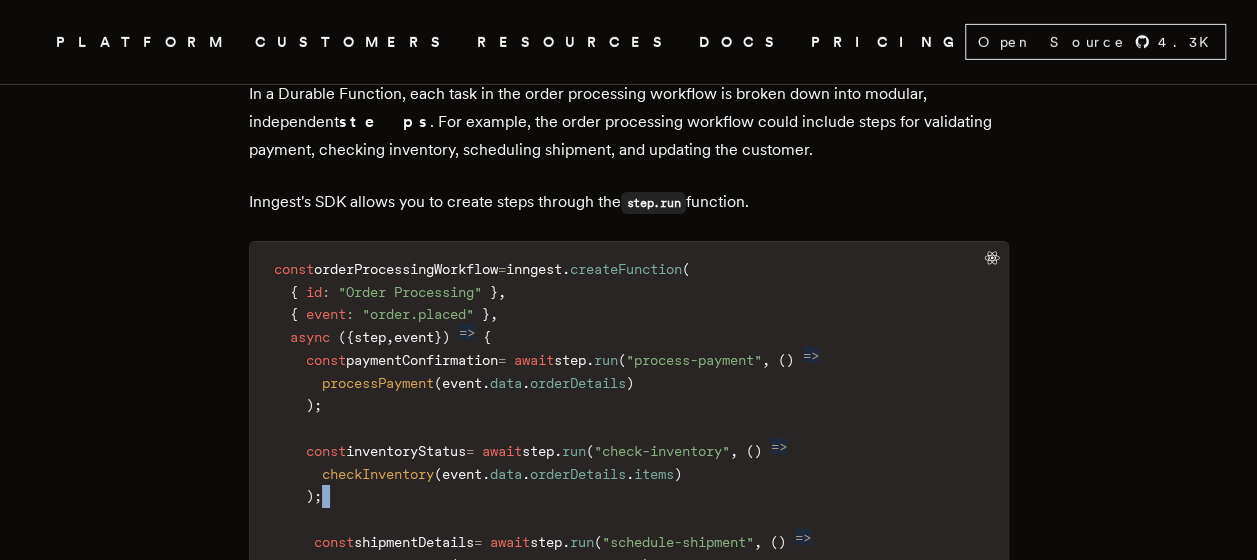 drag, startPoint x: 443, startPoint y: 354, endPoint x: 420, endPoint y: 386, distance: 39.40812 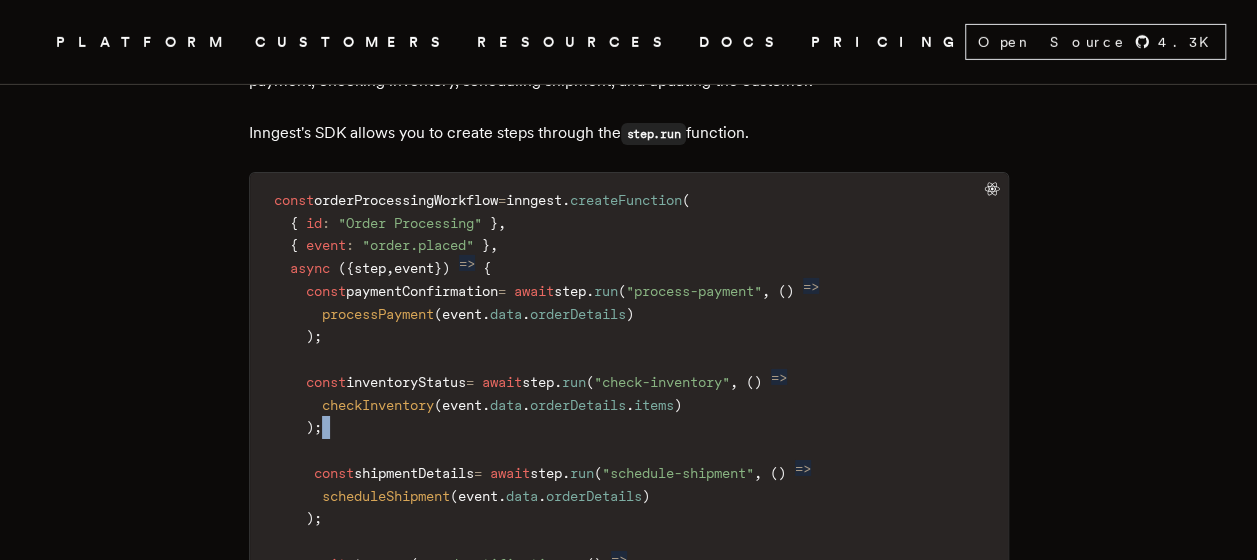 scroll, scrollTop: 3300, scrollLeft: 0, axis: vertical 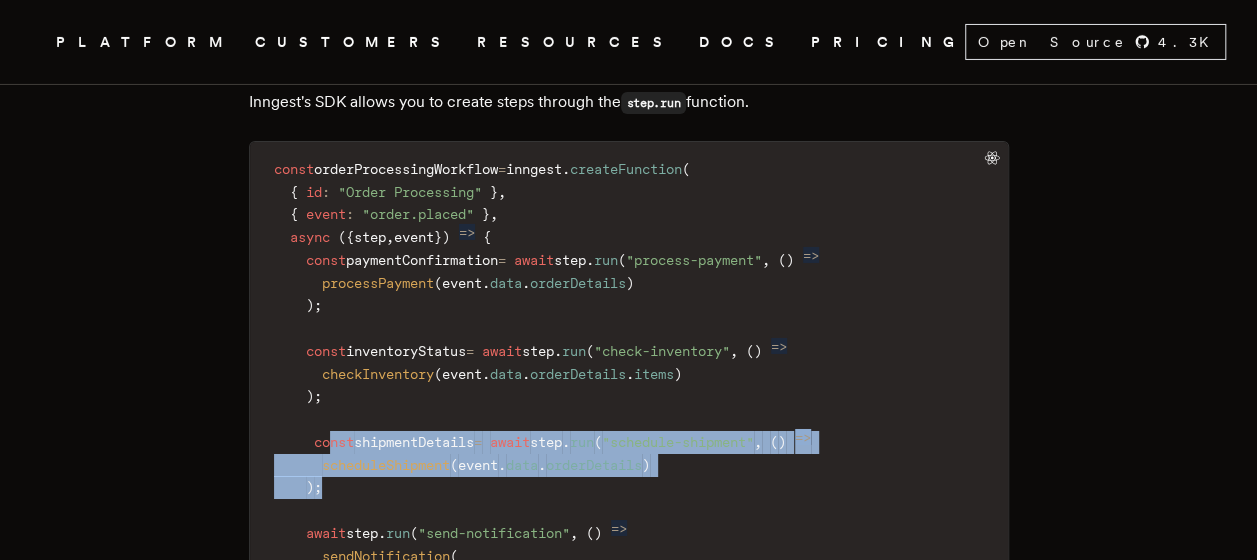 drag, startPoint x: 339, startPoint y: 325, endPoint x: 367, endPoint y: 366, distance: 49.648766 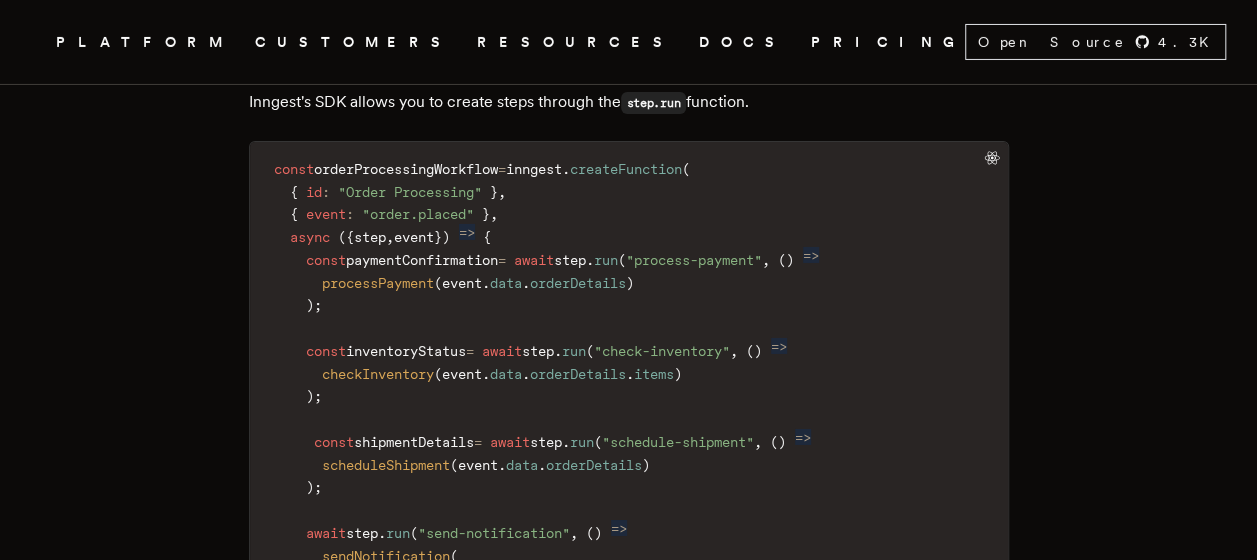 drag, startPoint x: 367, startPoint y: 366, endPoint x: 564, endPoint y: 389, distance: 198.33809 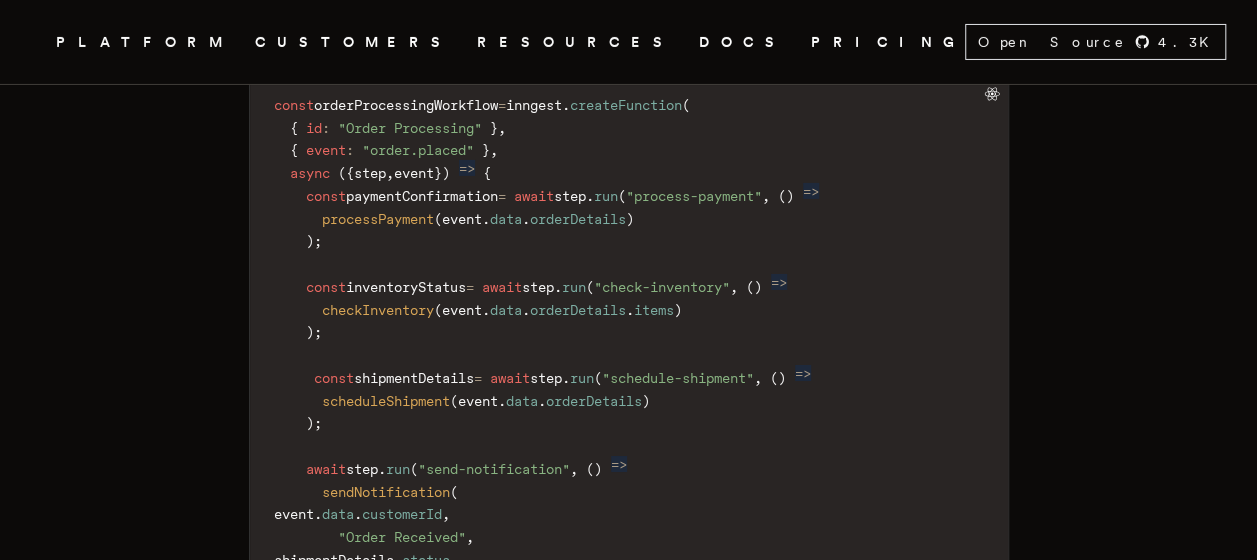 scroll, scrollTop: 3300, scrollLeft: 0, axis: vertical 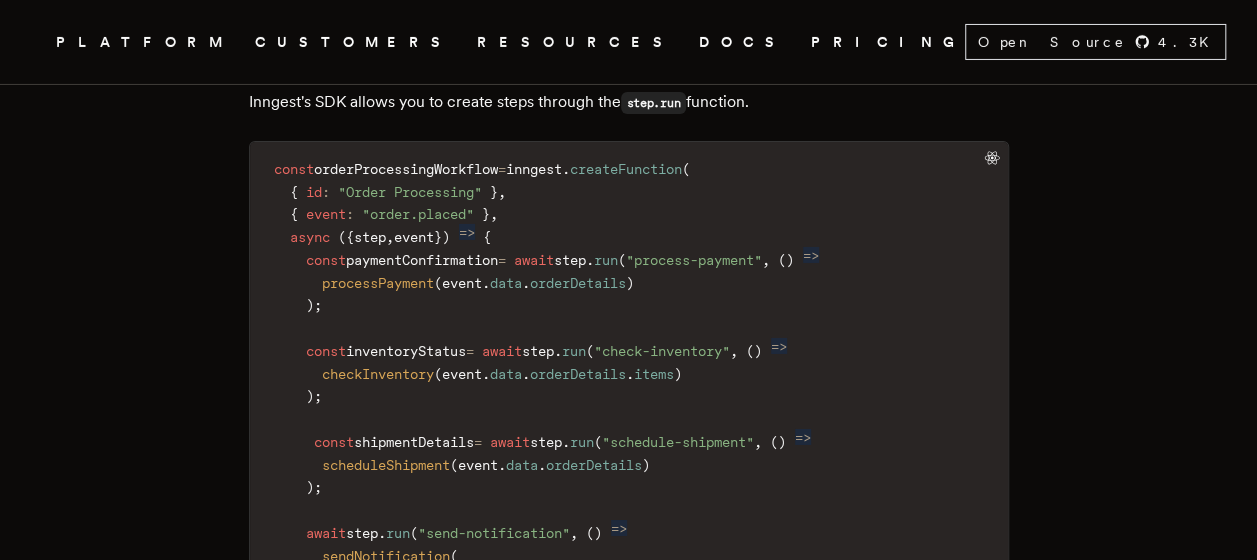 click on "const orderProcessingWorkflow = inngest.createFunction(
{ id: "Order Processing" },
{ event: "order.placed" },
async ({ step, event }) => {
const paymentConfirmation = await step.run("process-payment", () =>
processPayment(event.data.orderDetails)
);
const inventoryStatus = await step.run("check-inventory", () =>
checkInventory(event.data.orderDetails.items)
);
const shipmentDetails = await step.run("schedule-shipment", () =>
scheduleShipment(event.data.orderDetails)
);
await step.run("send-notification", () =>
sendNotification(
event.data.customerId,
"Order Received",
shipmentDetails.status
)
);
}
);" at bounding box center (629, 442) 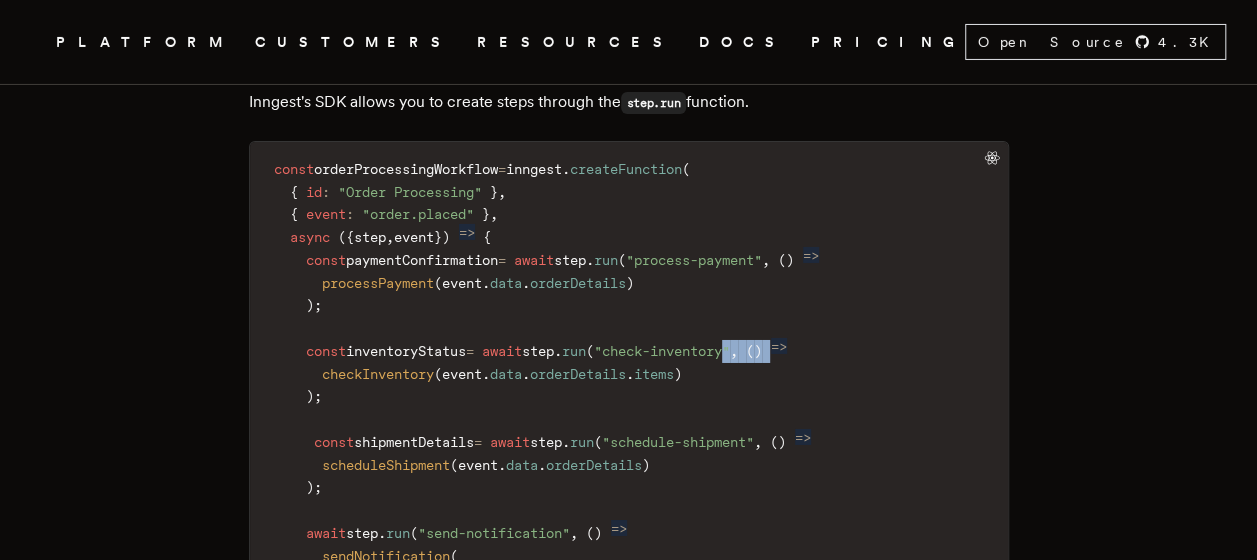drag, startPoint x: 826, startPoint y: 219, endPoint x: 776, endPoint y: 237, distance: 53.14132 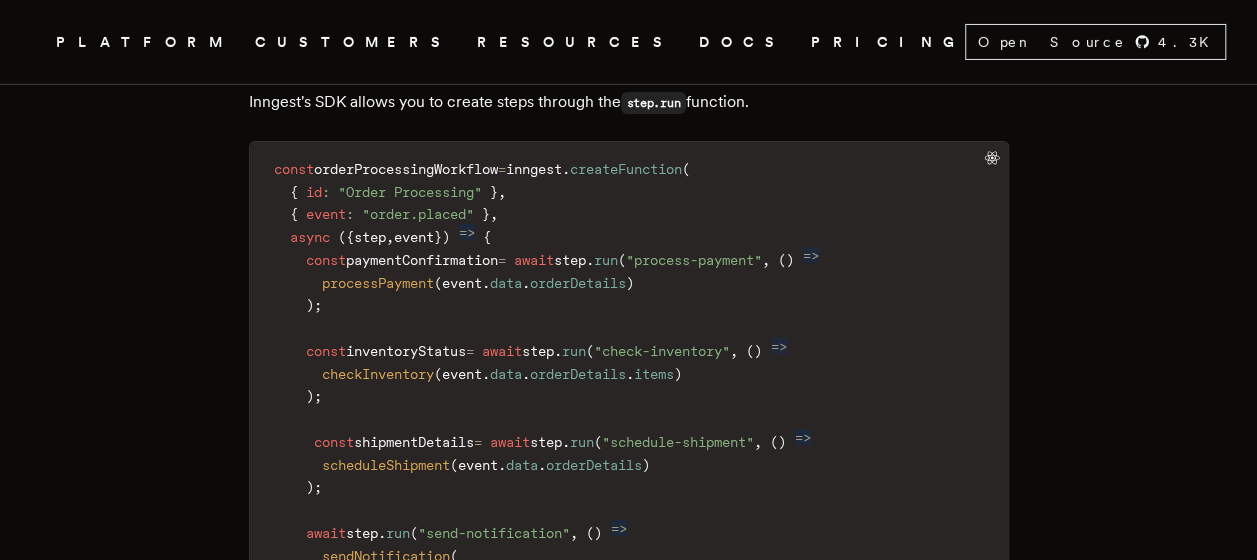 click on "const orderProcessingWorkflow = inngest.createFunction(
{ id: "Order Processing" },
{ event: "order.placed" },
async ({ step, event }) => {
const paymentConfirmation = await step.run("process-payment", () =>
processPayment(event.data.orderDetails)
);
const inventoryStatus = await step.run("check-inventory", () =>
checkInventory(event.data.orderDetails.items)
);
const shipmentDetails = await step.run("schedule-shipment", () =>
scheduleShipment(event.data.orderDetails)
);
await step.run("send-notification", () =>
sendNotification(
event.data.customerId,
"Order Received",
shipmentDetails.status
)
);
}
);" at bounding box center [629, 442] 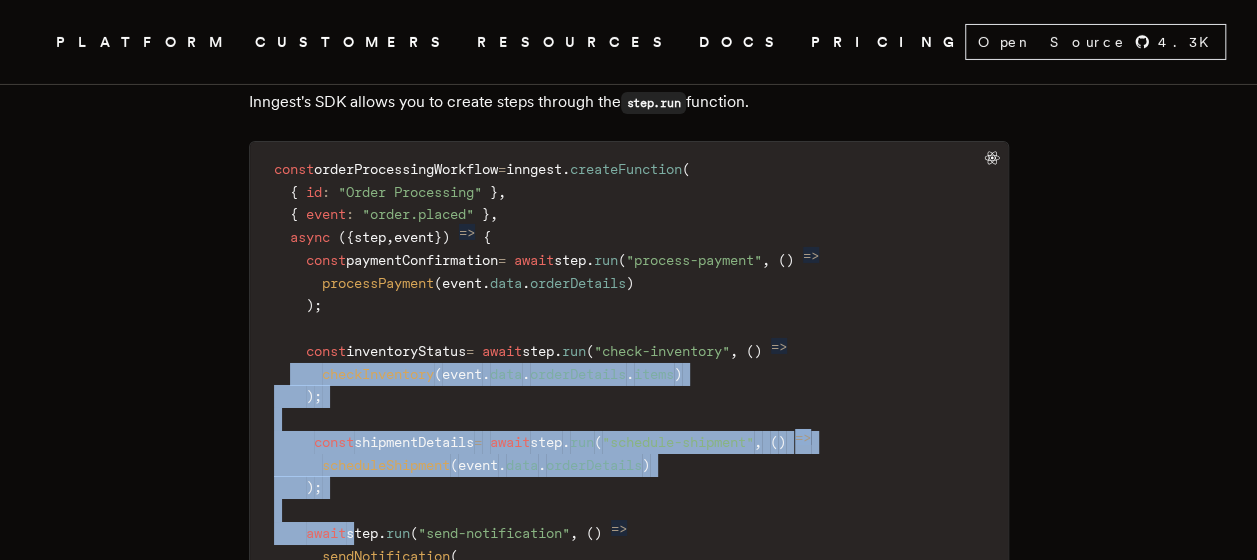 drag, startPoint x: 306, startPoint y: 257, endPoint x: 366, endPoint y: 404, distance: 158.77342 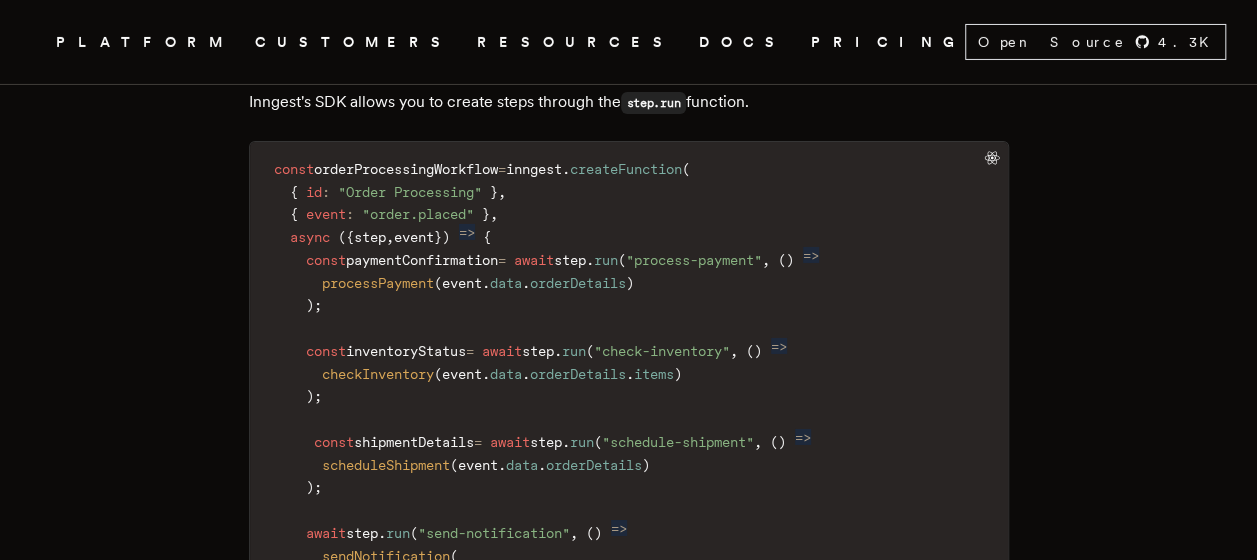 drag, startPoint x: 366, startPoint y: 404, endPoint x: 533, endPoint y: 414, distance: 167.29913 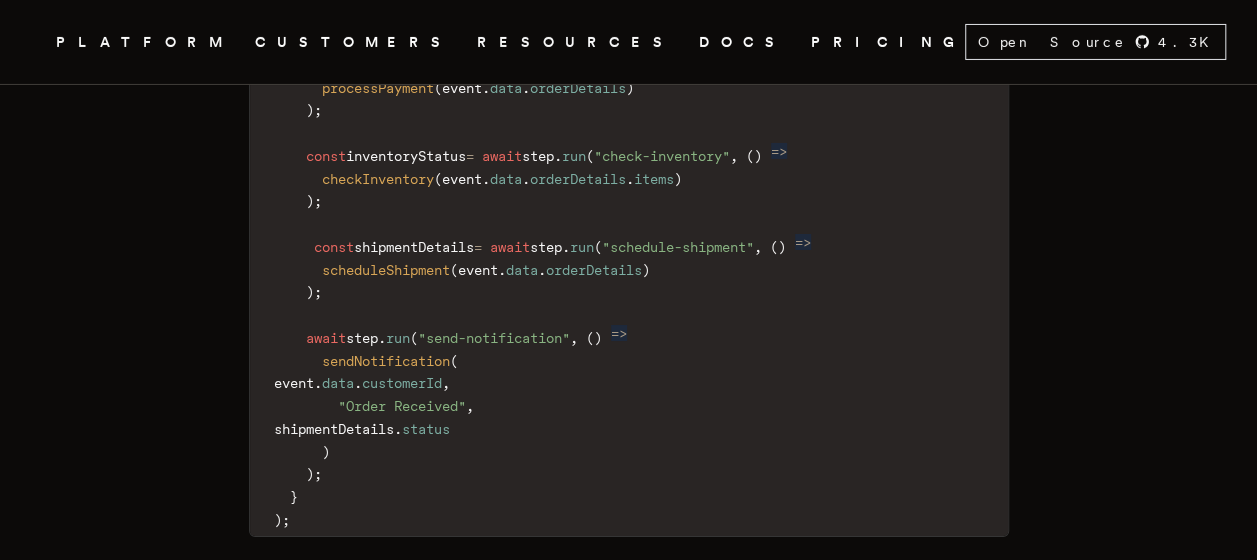 scroll, scrollTop: 3500, scrollLeft: 0, axis: vertical 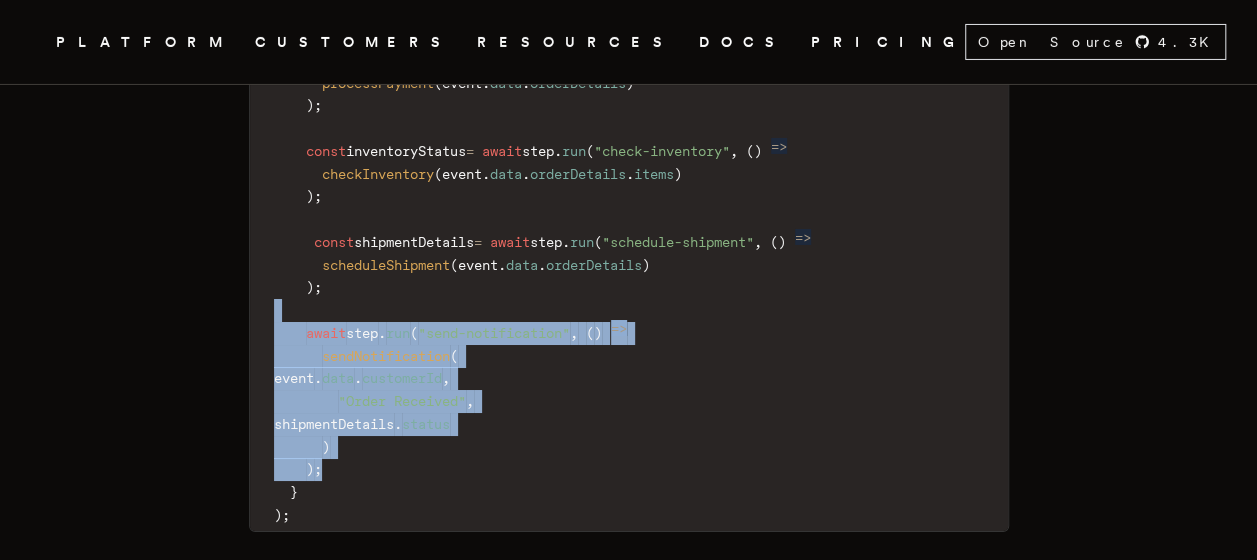 drag, startPoint x: 326, startPoint y: 196, endPoint x: 370, endPoint y: 357, distance: 166.90416 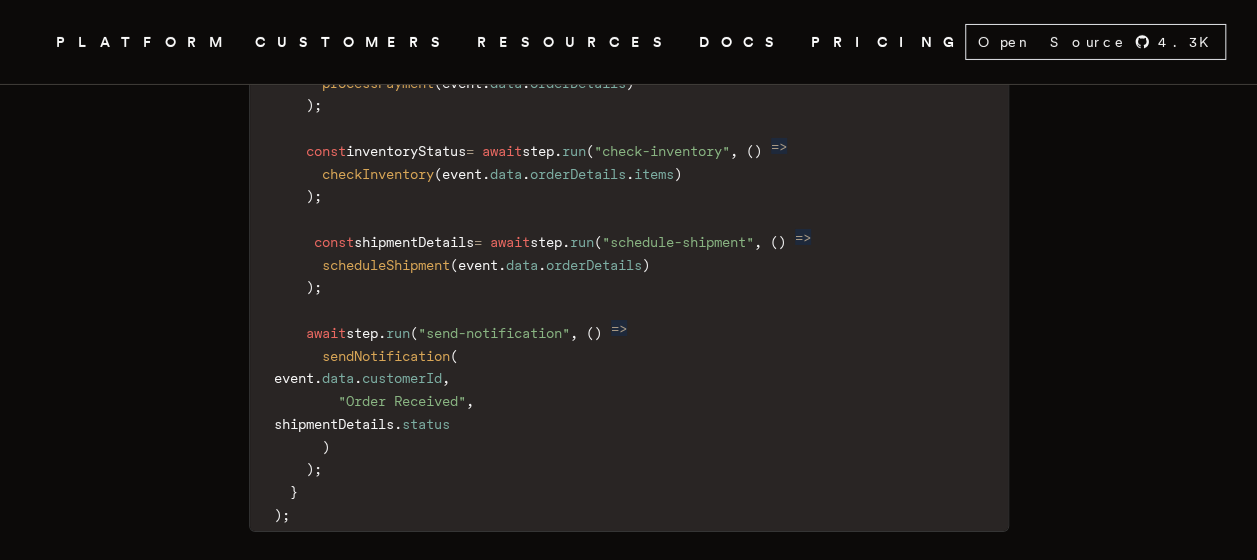 drag, startPoint x: 370, startPoint y: 357, endPoint x: 387, endPoint y: 392, distance: 38.910152 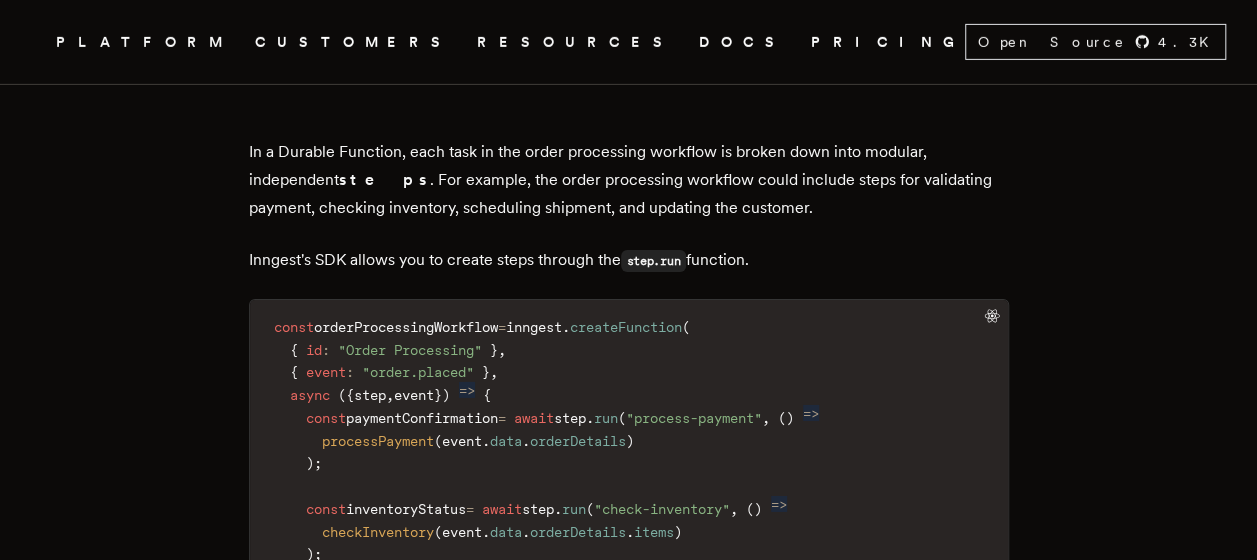 scroll, scrollTop: 3100, scrollLeft: 0, axis: vertical 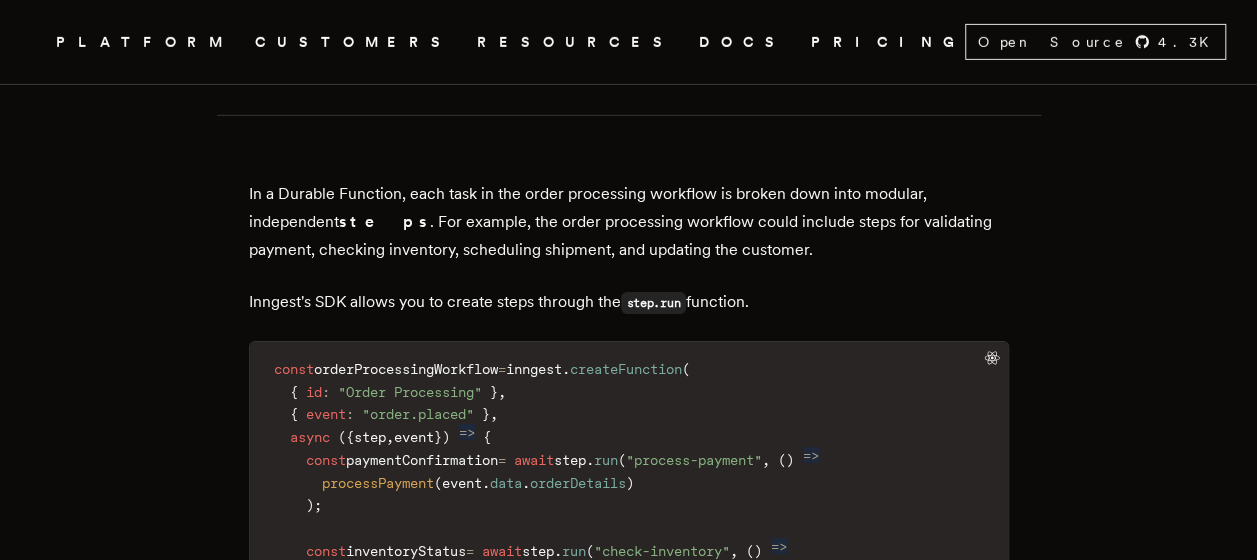 click 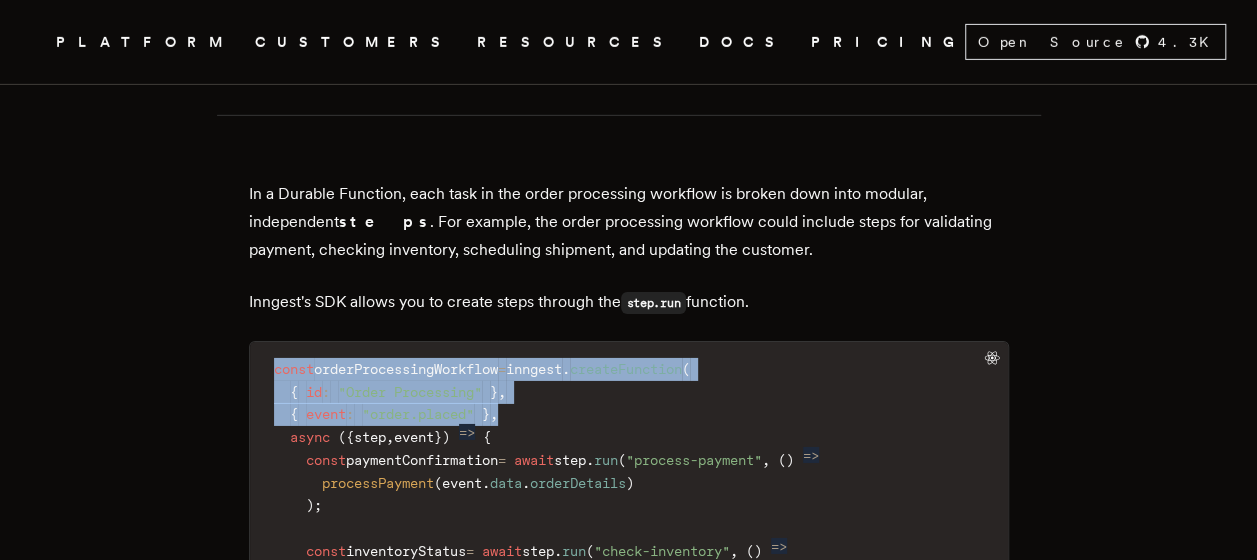 drag, startPoint x: 989, startPoint y: 238, endPoint x: 971, endPoint y: 290, distance: 55.027267 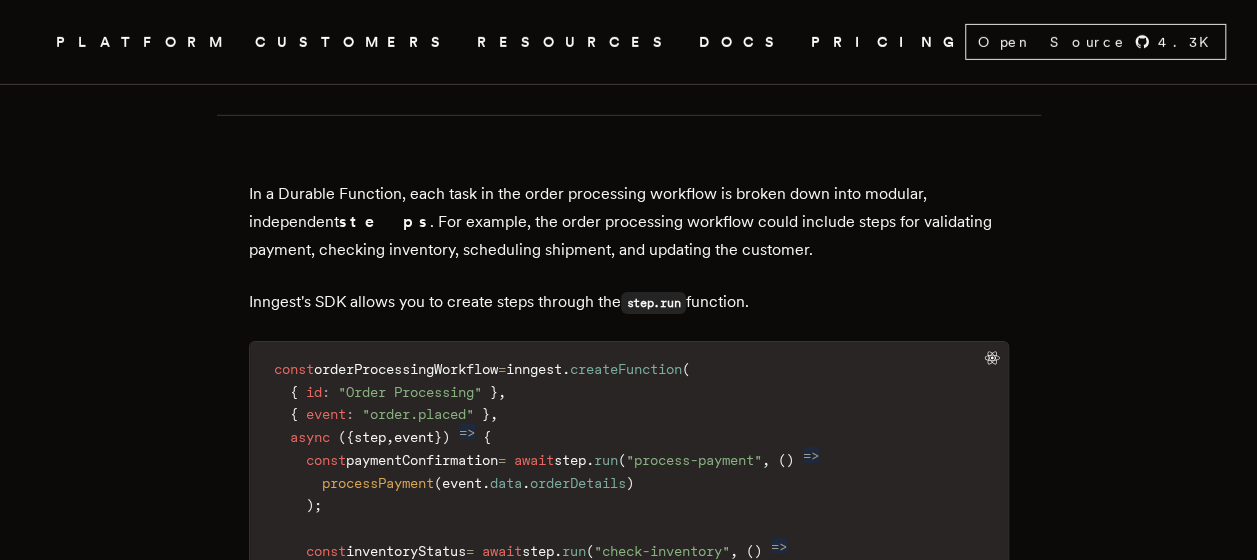 drag, startPoint x: 364, startPoint y: 245, endPoint x: 404, endPoint y: 322, distance: 86.76981 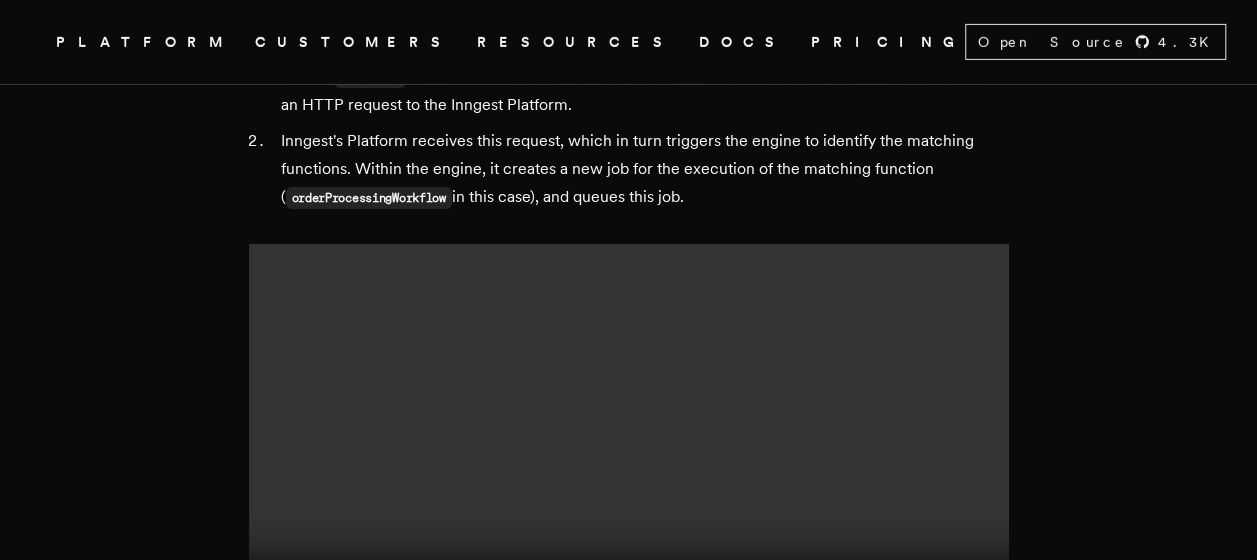 scroll, scrollTop: 7400, scrollLeft: 0, axis: vertical 